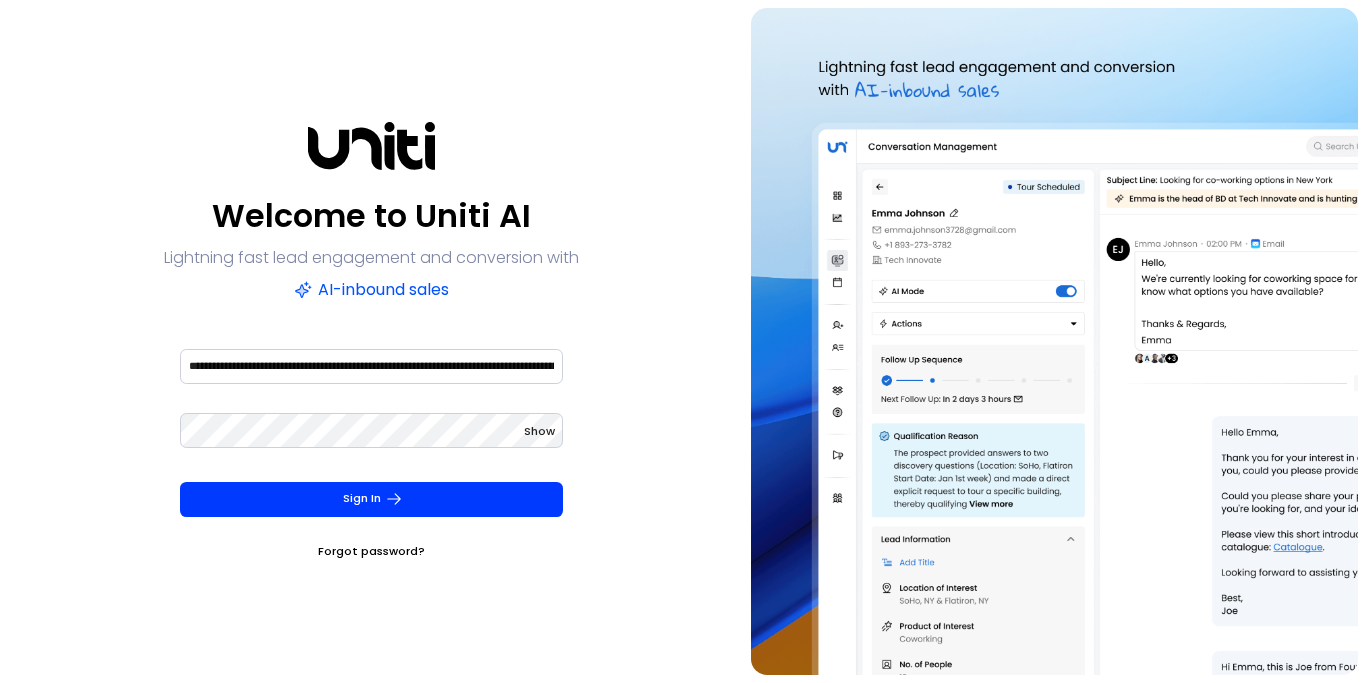 click on "**********" at bounding box center [371, 366] 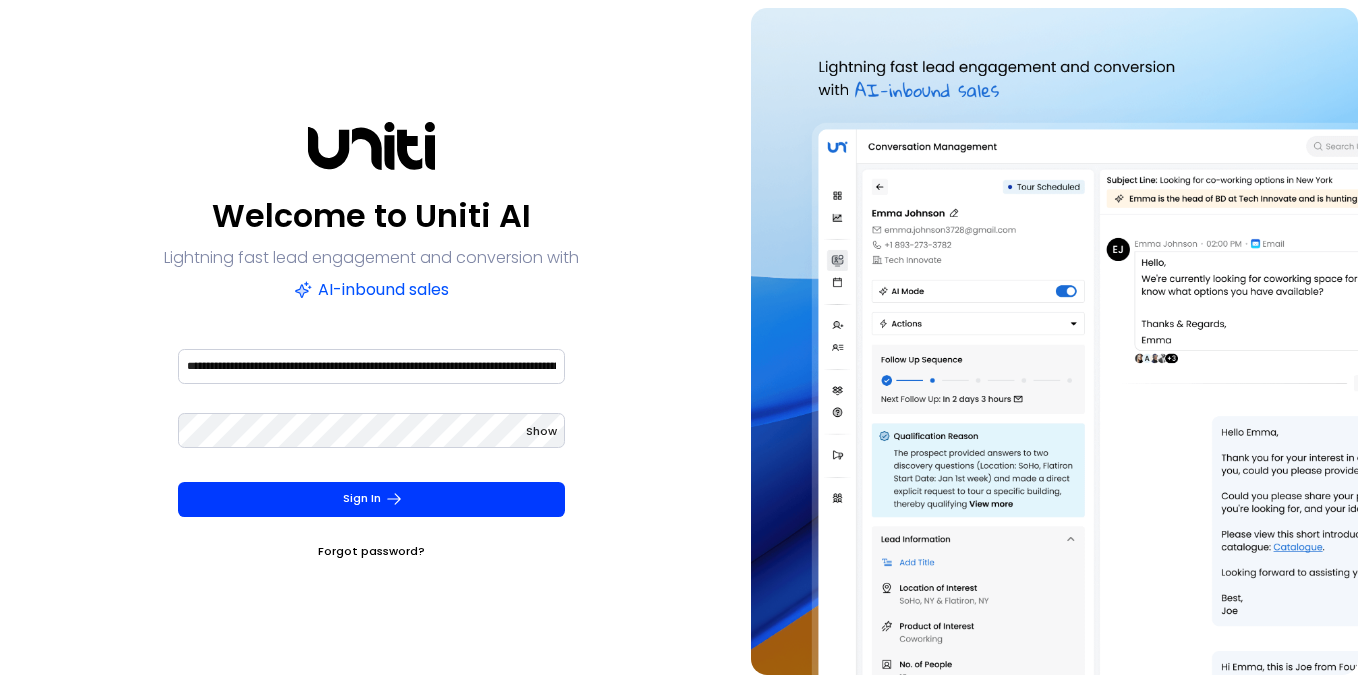 scroll, scrollTop: 0, scrollLeft: 0, axis: both 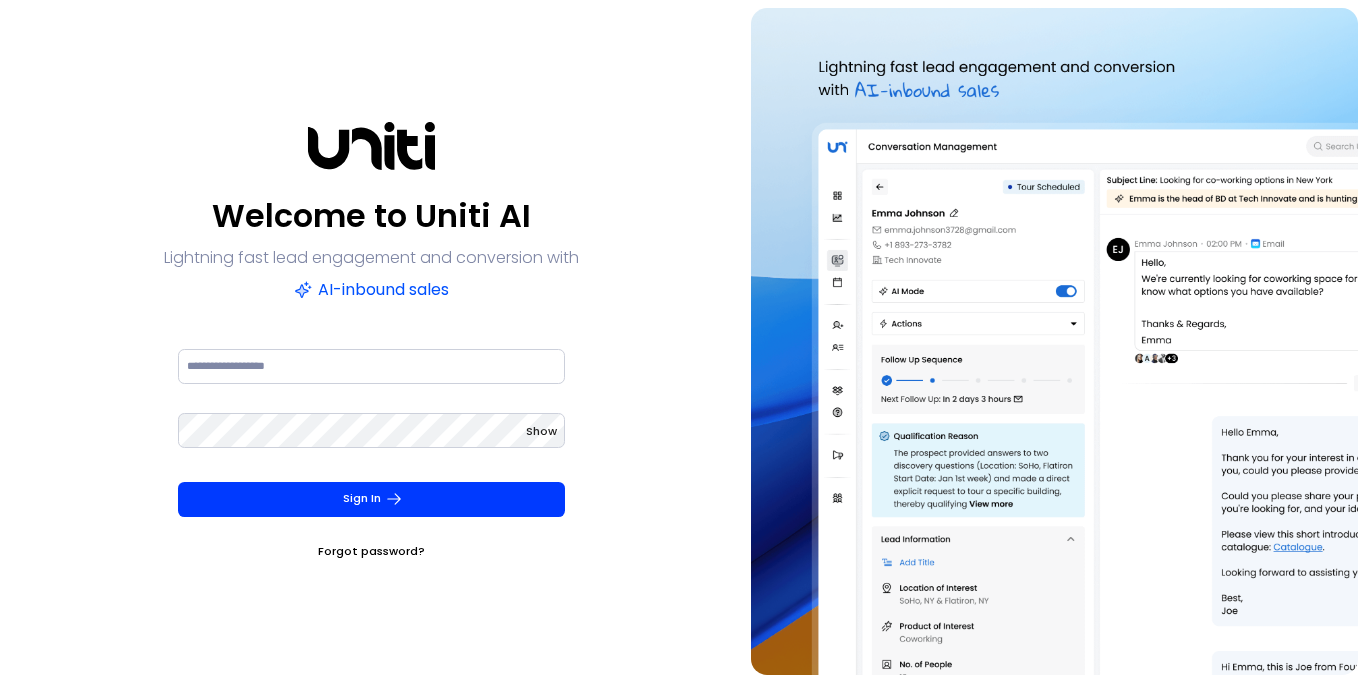 click on "Welcome to Uniti AI Lightning fast lead engagement and conversion with  AI-inbound sales Show Sign In Forgot password?" at bounding box center [371, 341] 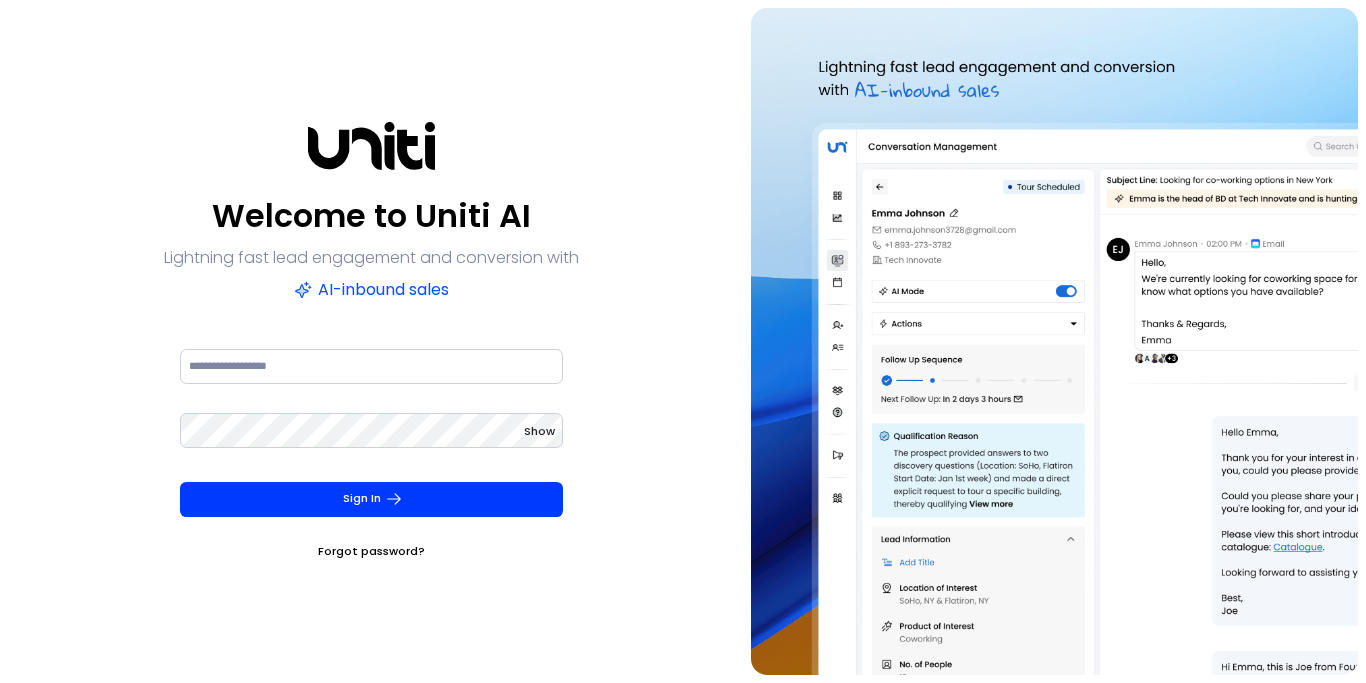 scroll, scrollTop: 0, scrollLeft: 0, axis: both 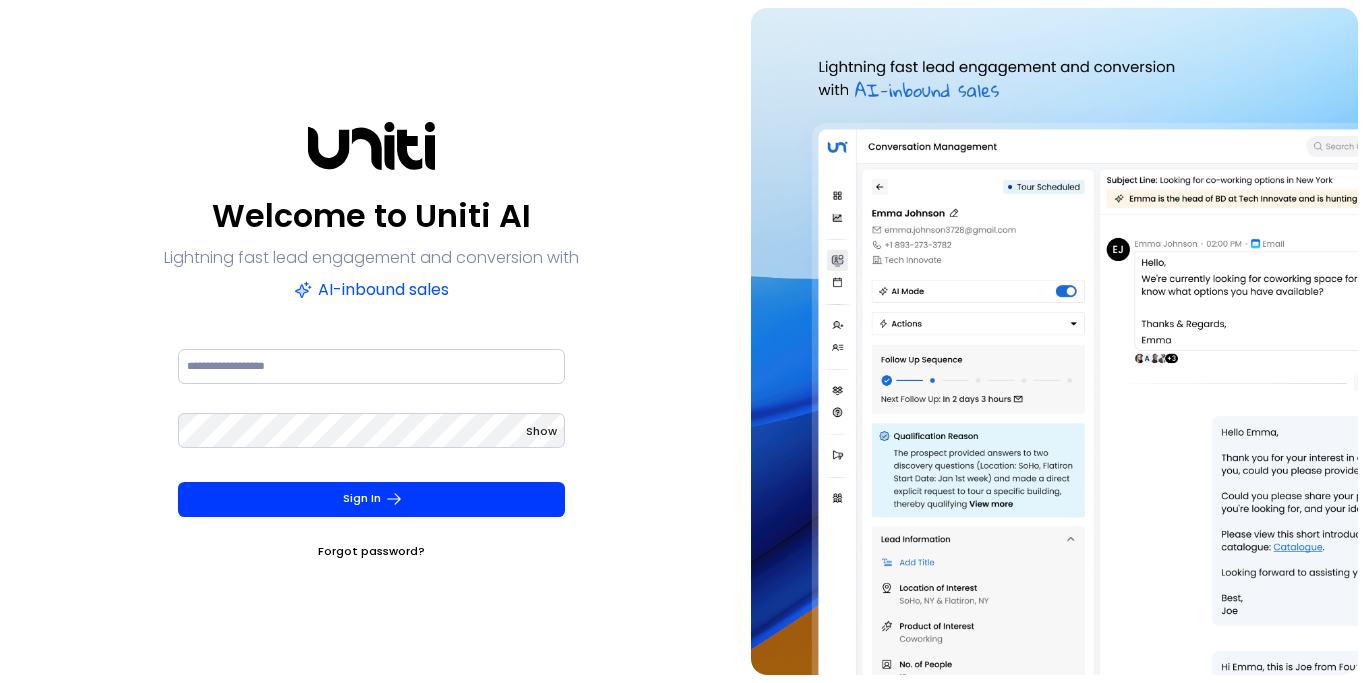 click on "Welcome to Uniti AI Lightning fast lead engagement and conversion with  AI-inbound sales Show Sign In Forgot password?" at bounding box center (371, 341) 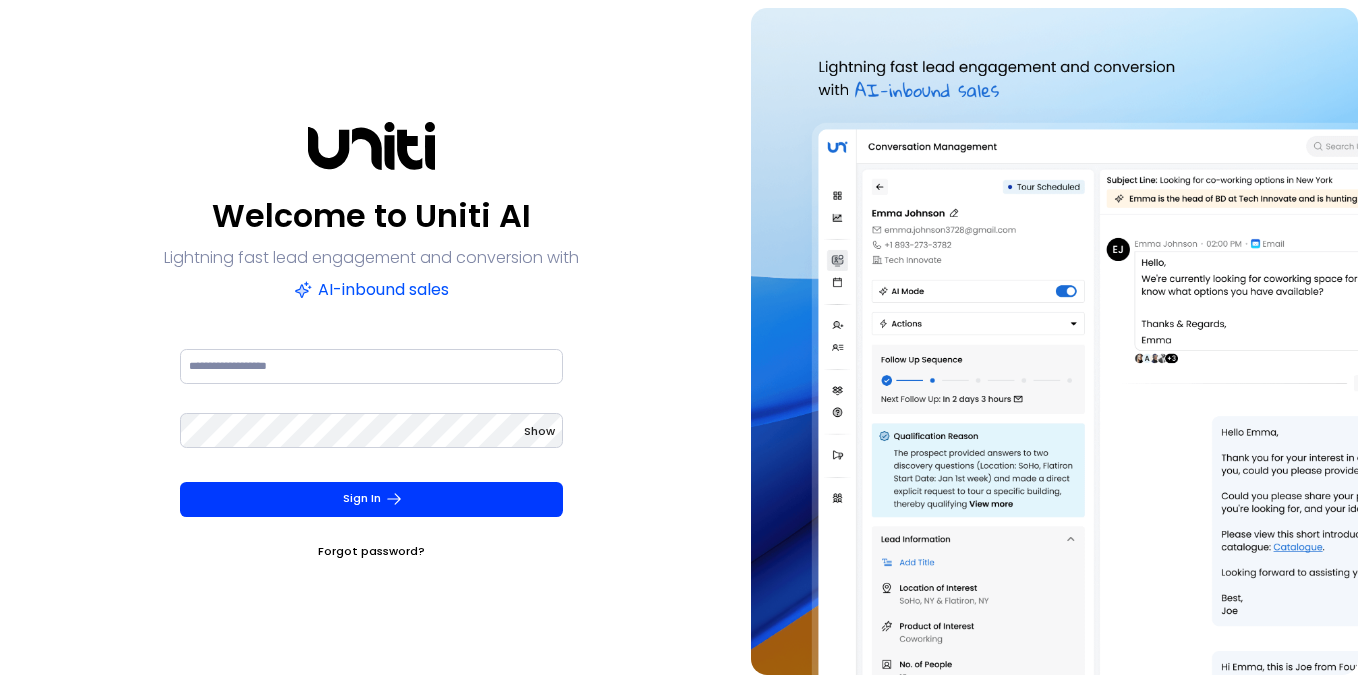 scroll, scrollTop: 0, scrollLeft: 0, axis: both 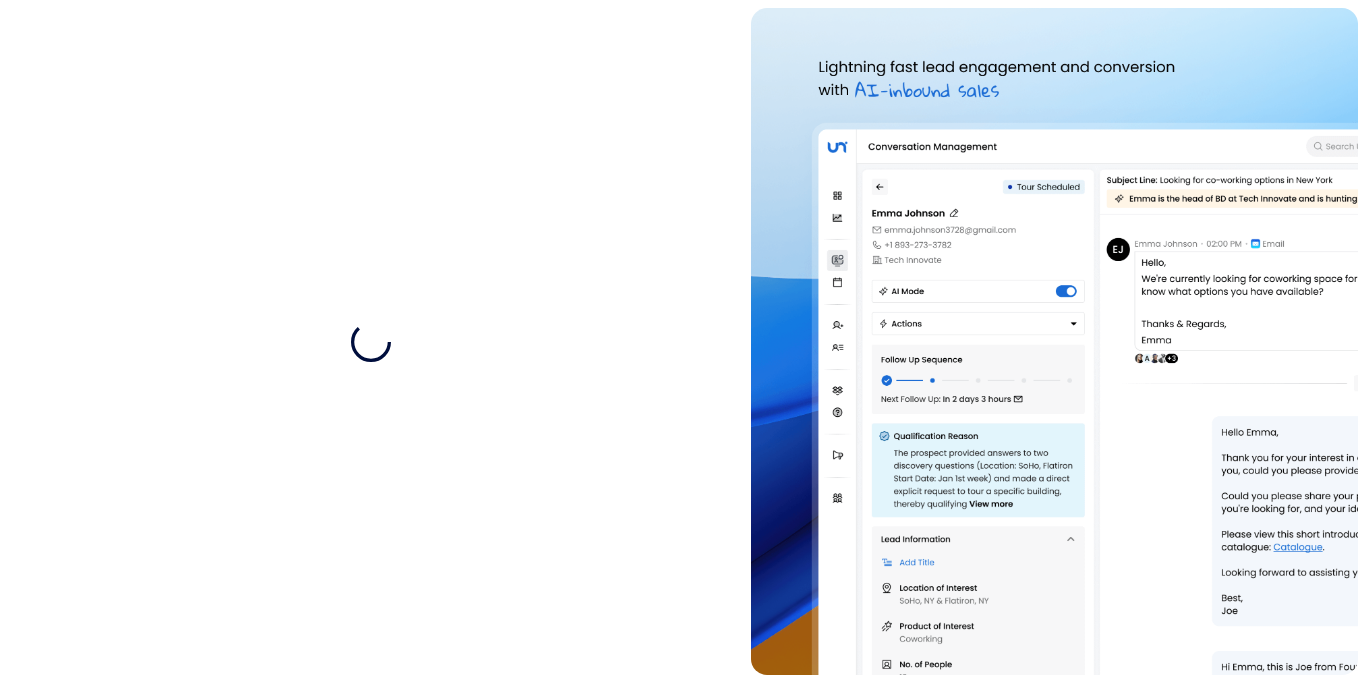 click at bounding box center [1055, 341] 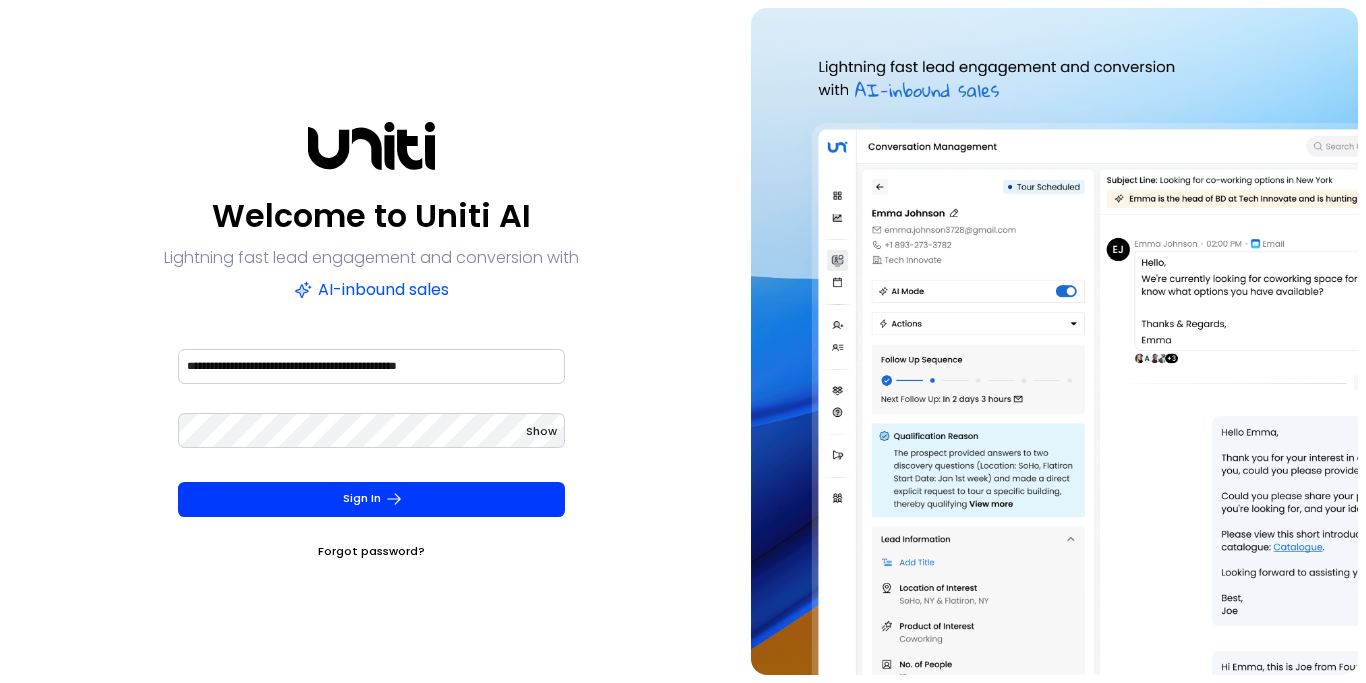 click on "**********" at bounding box center [371, 366] 